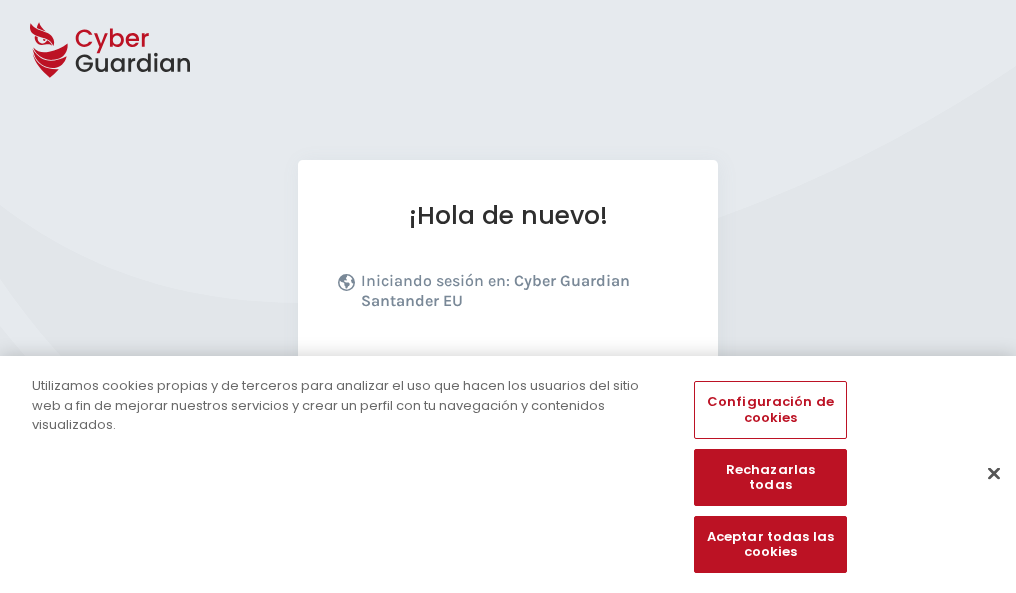 scroll, scrollTop: 245, scrollLeft: 0, axis: vertical 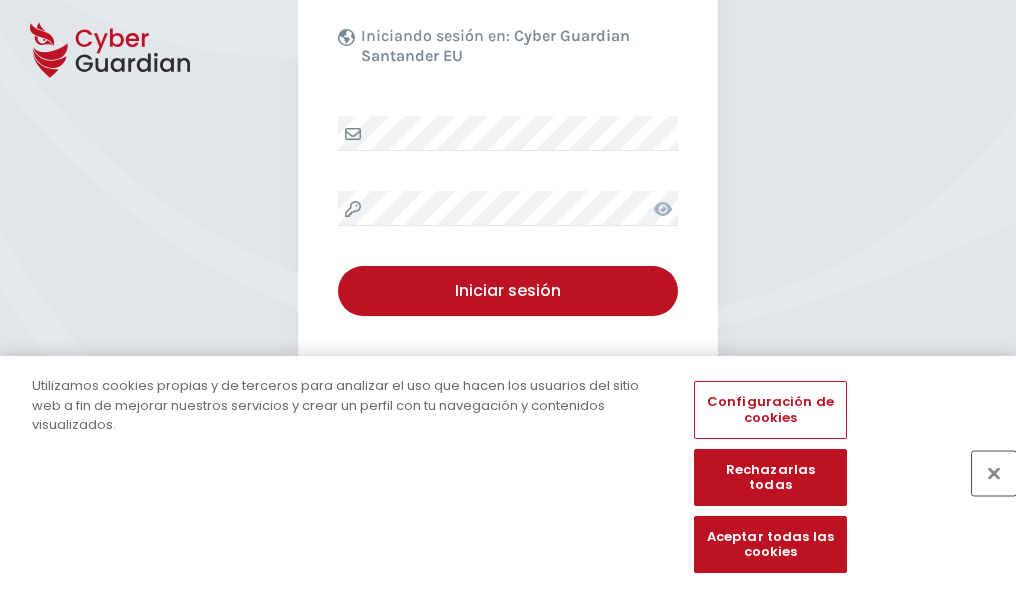click at bounding box center (994, 473) 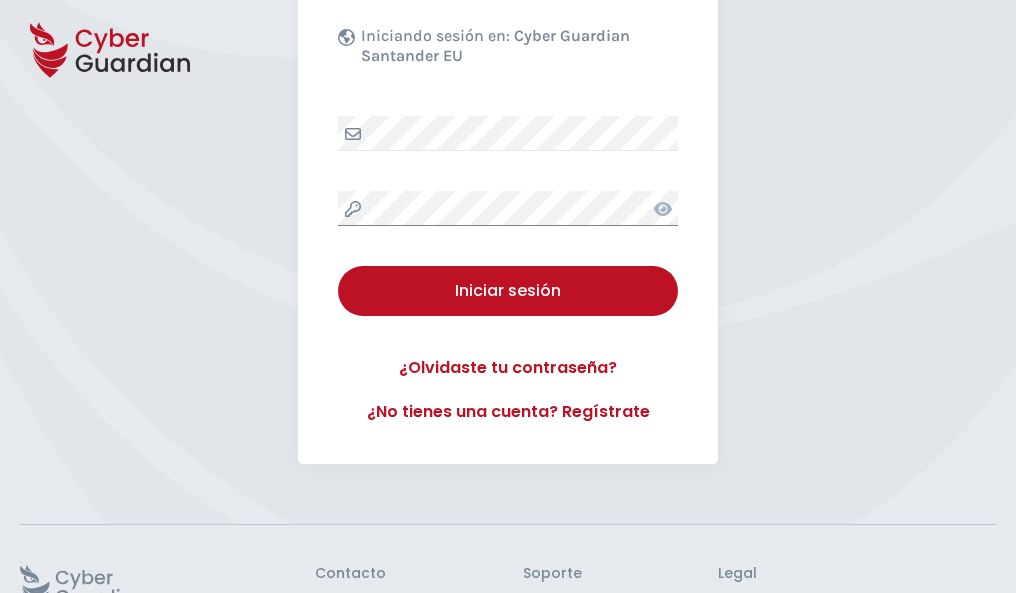 scroll, scrollTop: 389, scrollLeft: 0, axis: vertical 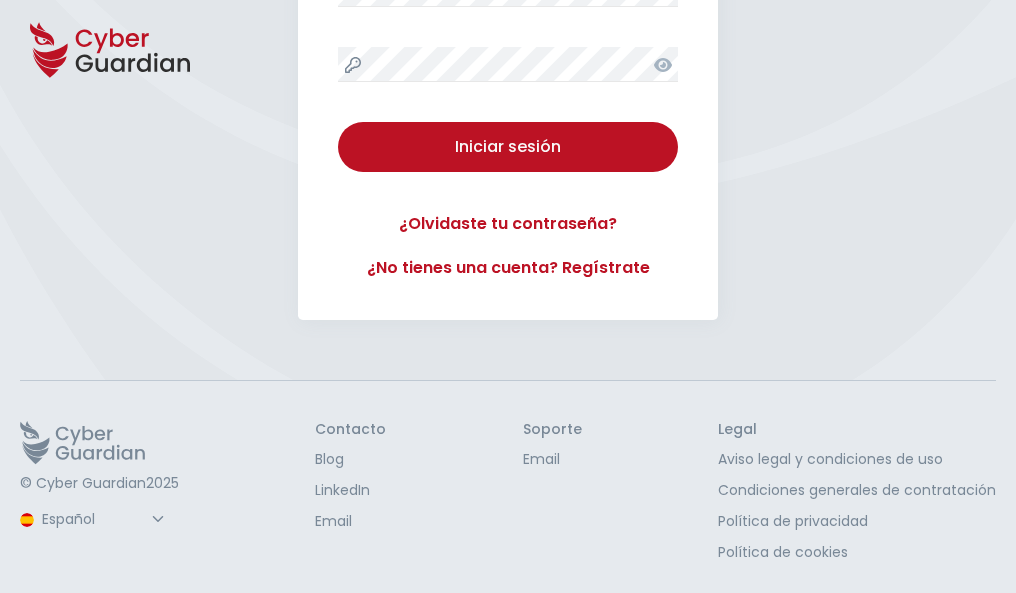 type 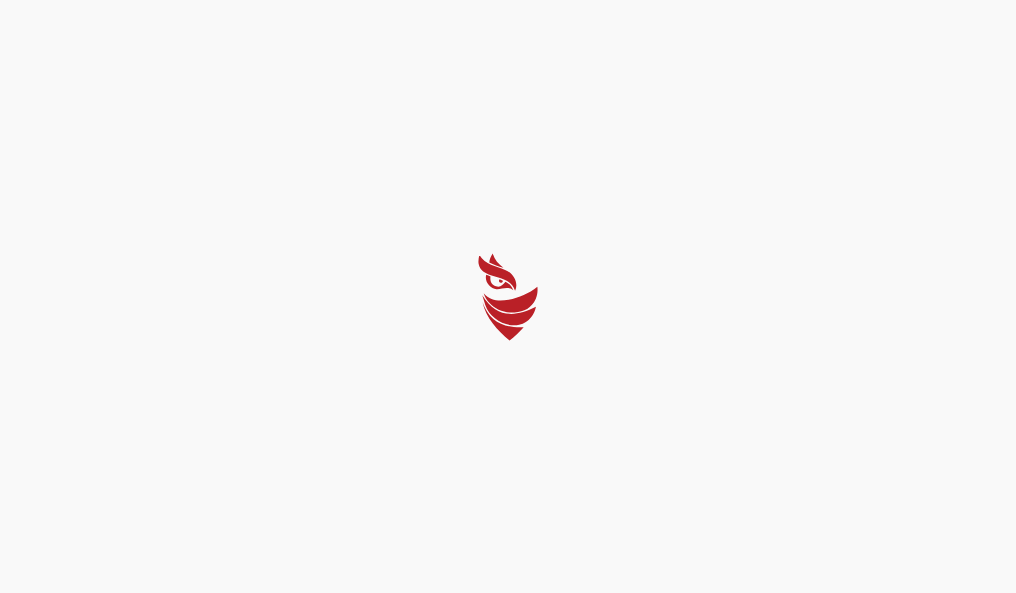 scroll, scrollTop: 0, scrollLeft: 0, axis: both 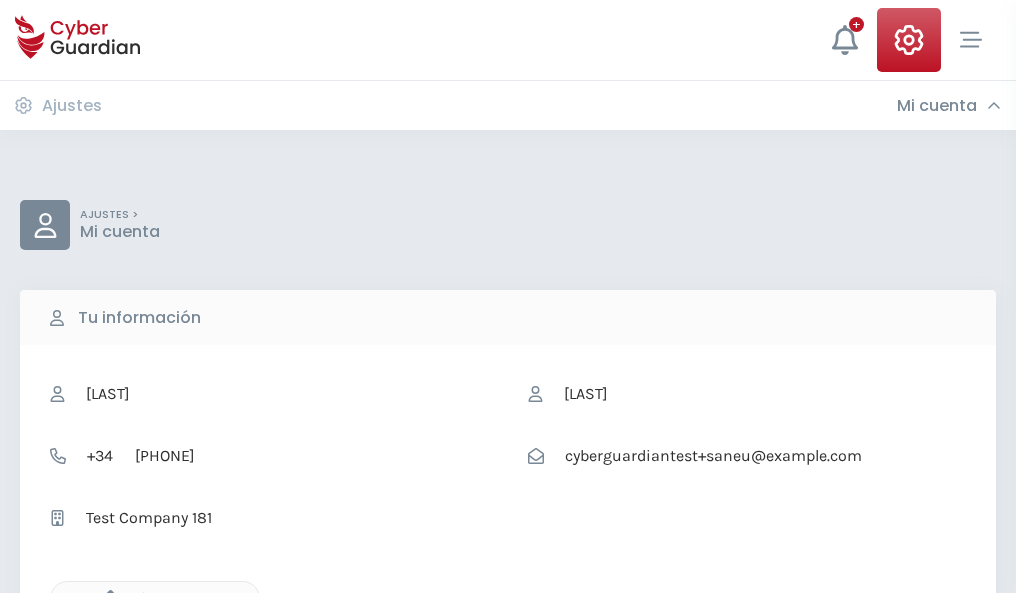 click 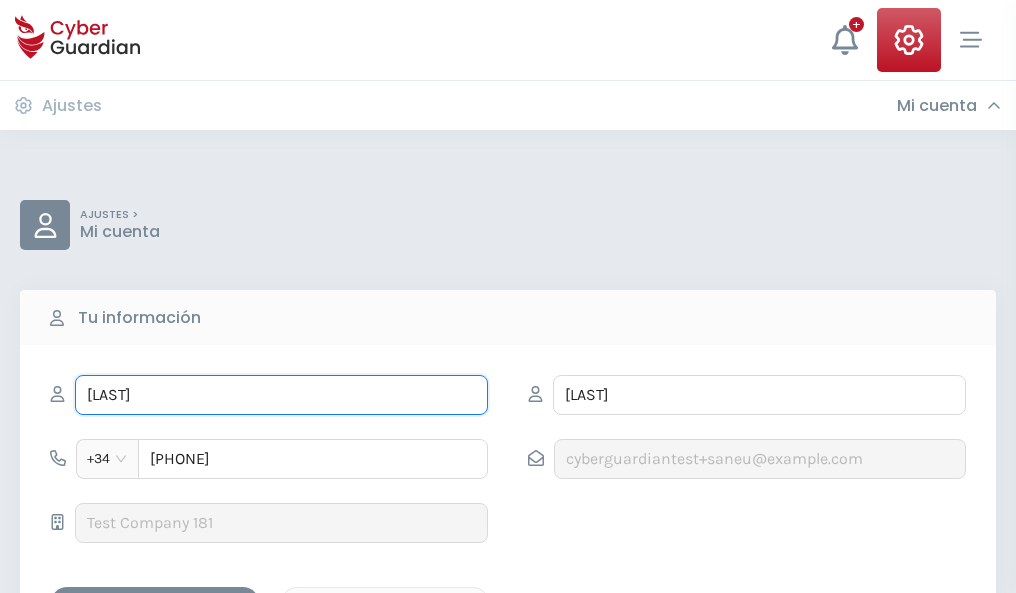 click on "BENITO" at bounding box center (281, 395) 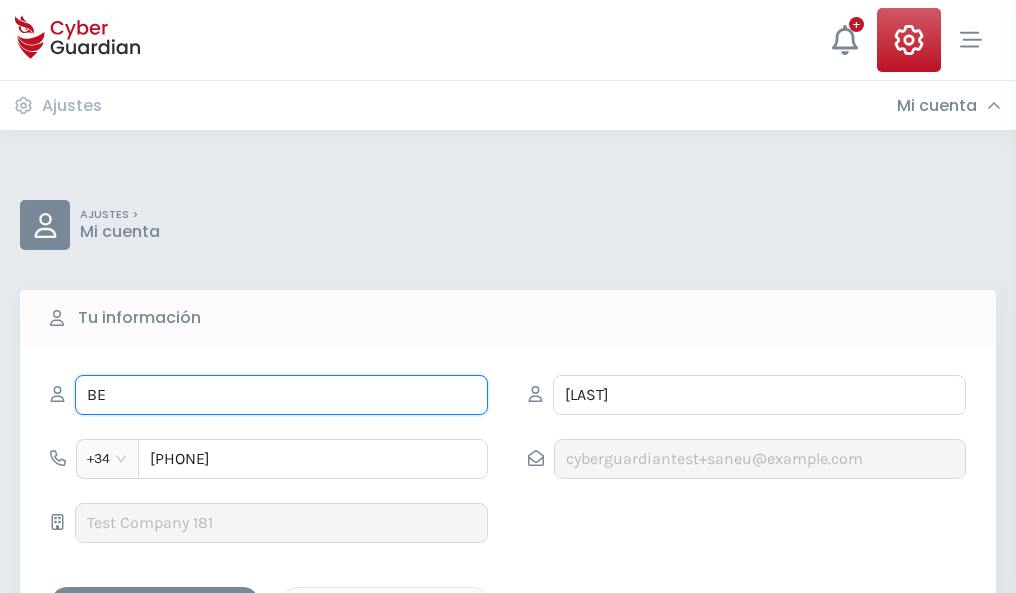 type on "B" 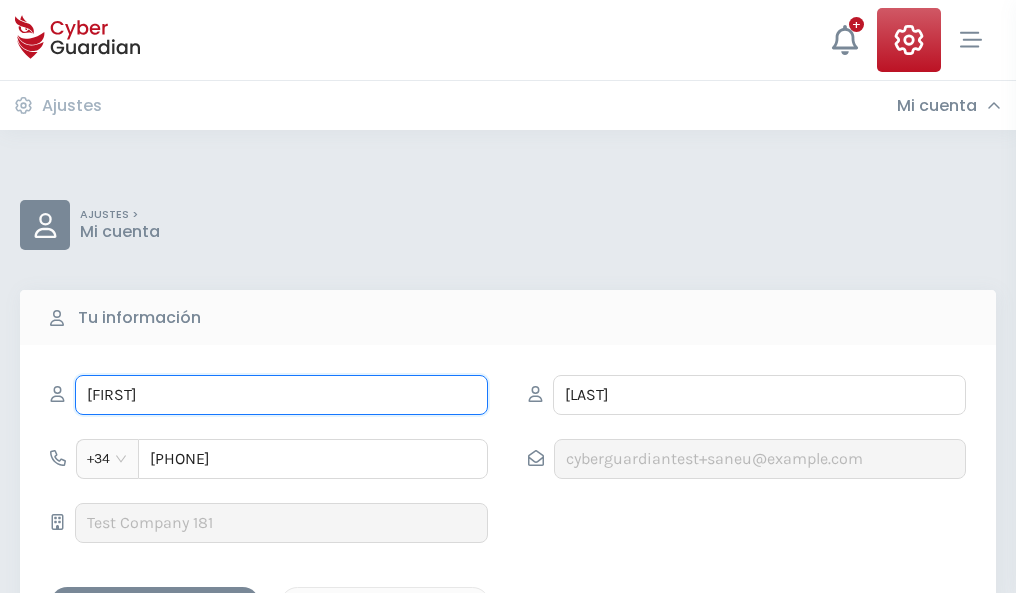 type on "Hector" 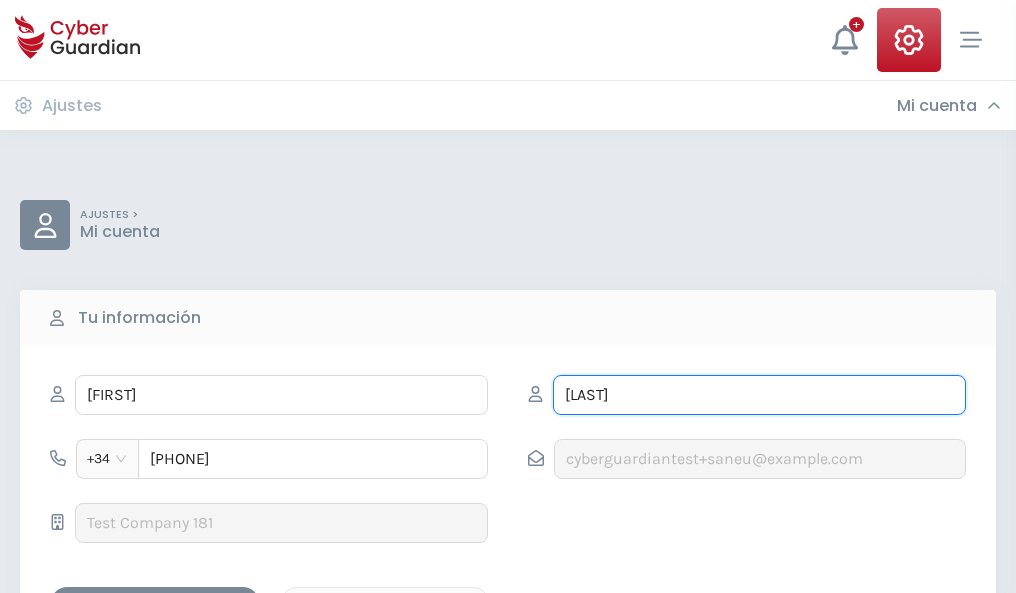 click on "ALCALDE" at bounding box center (759, 395) 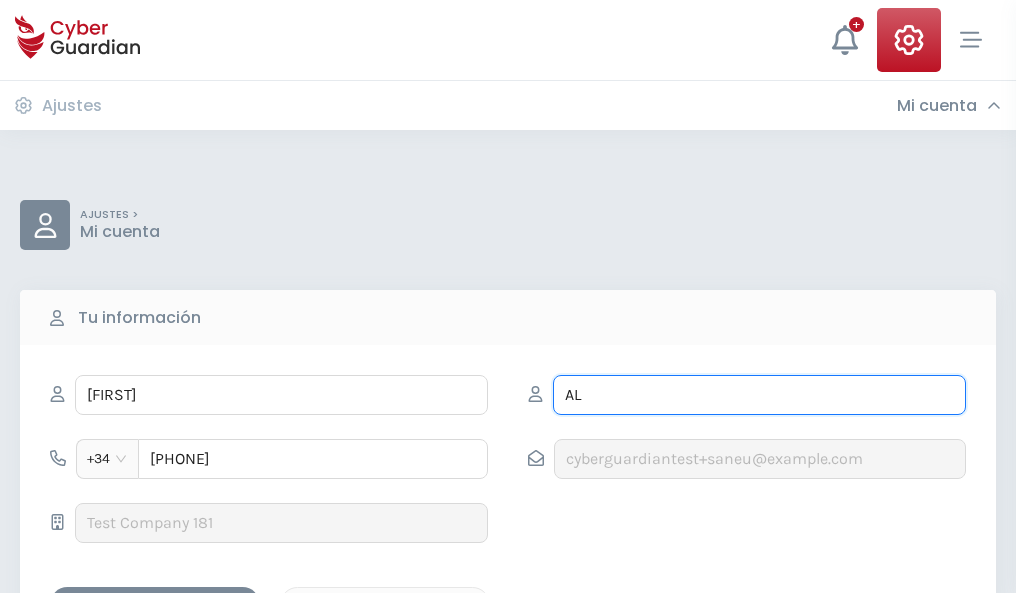 type on "A" 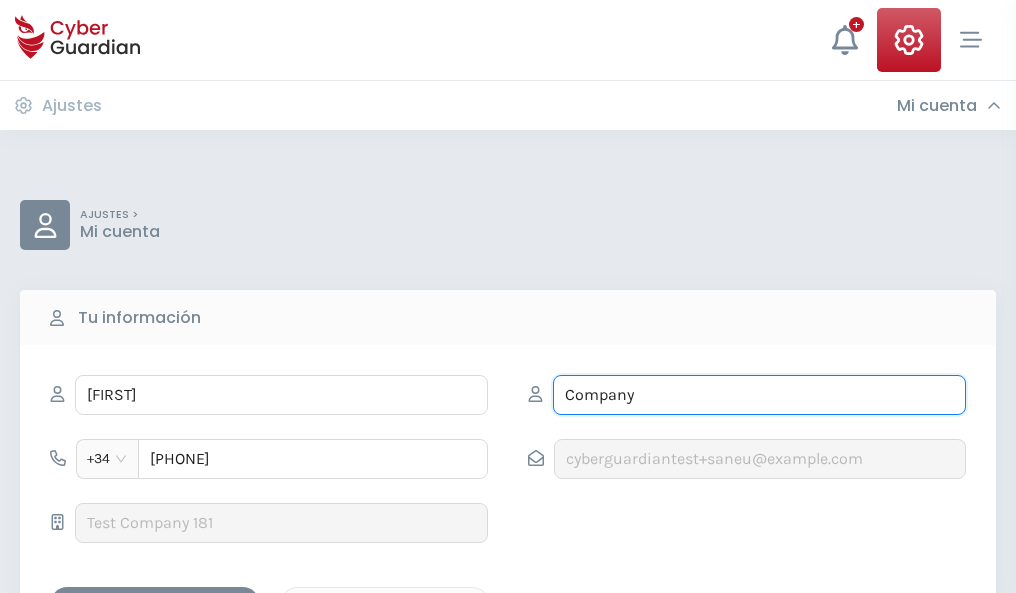 type on "Company" 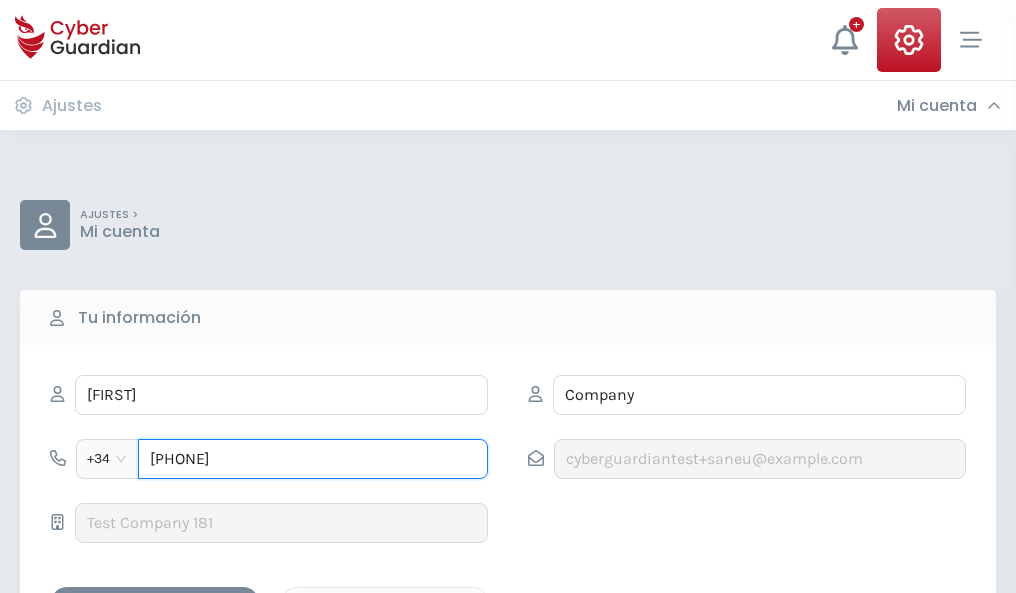 click on "927590957" at bounding box center [313, 459] 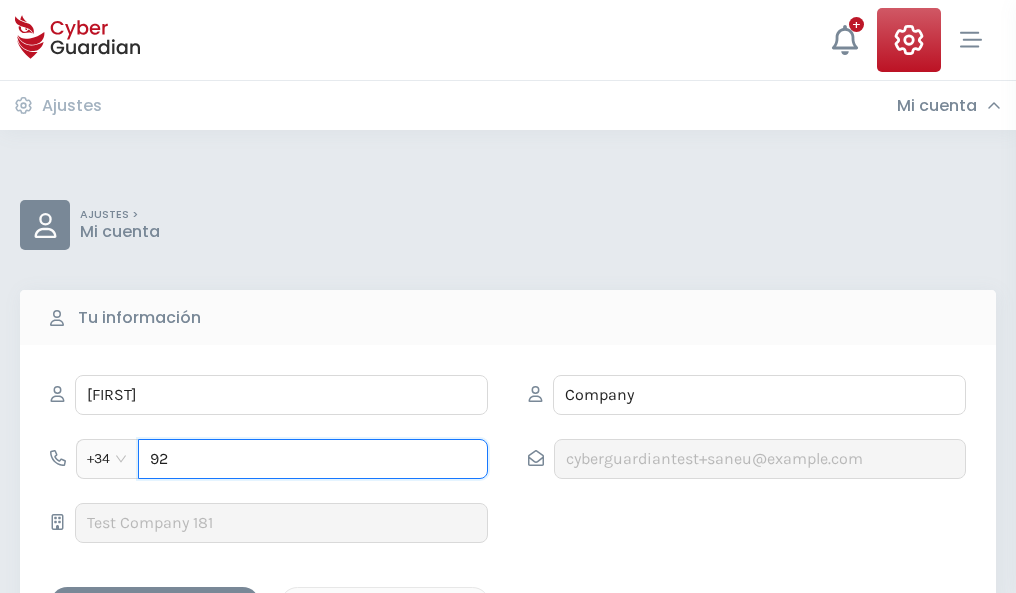 type on "9" 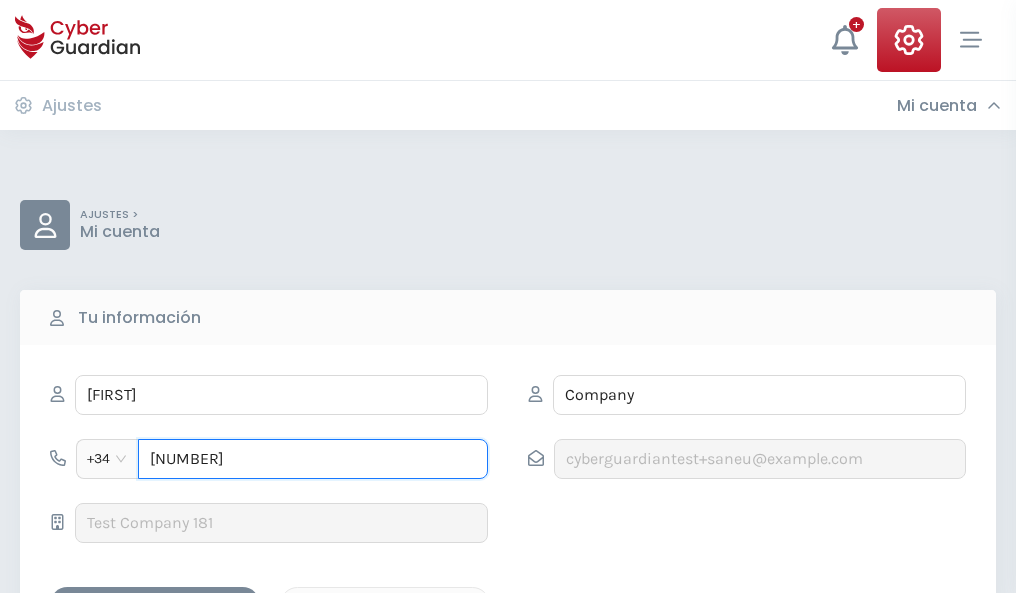 type on "823013811" 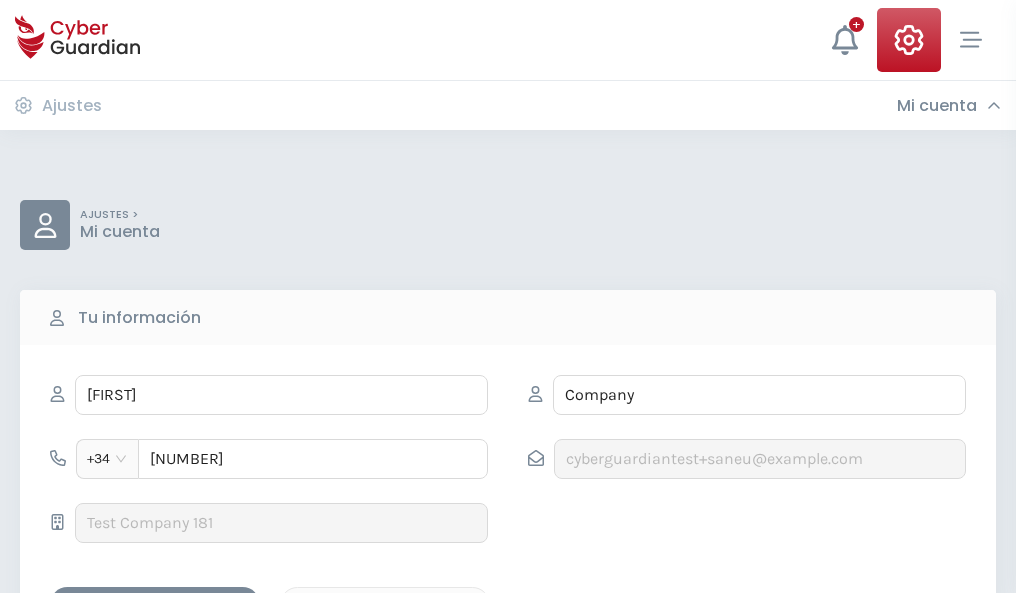 click on "Guardar cambios" at bounding box center (155, 604) 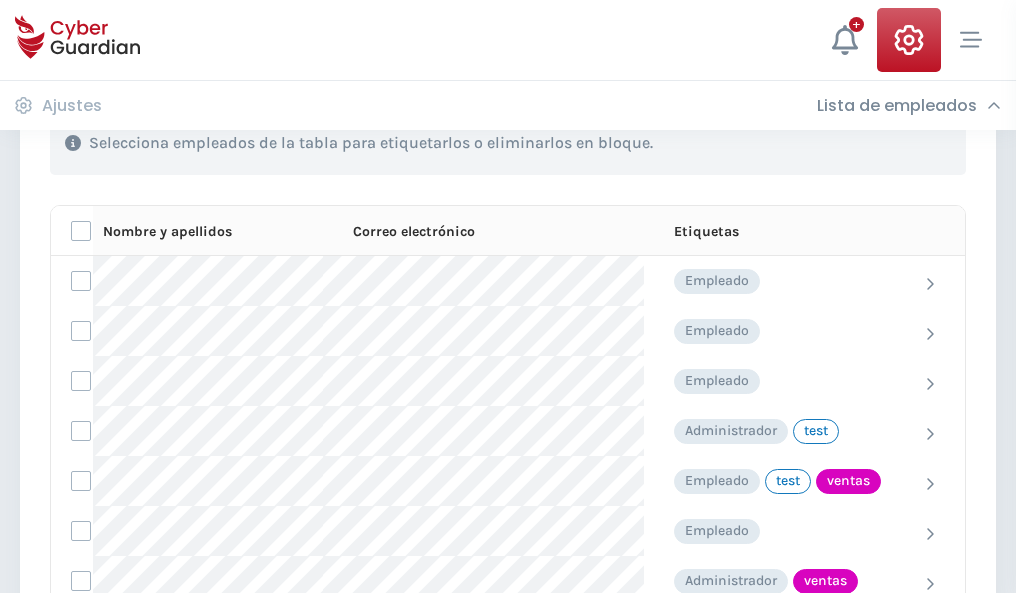 scroll, scrollTop: 906, scrollLeft: 0, axis: vertical 